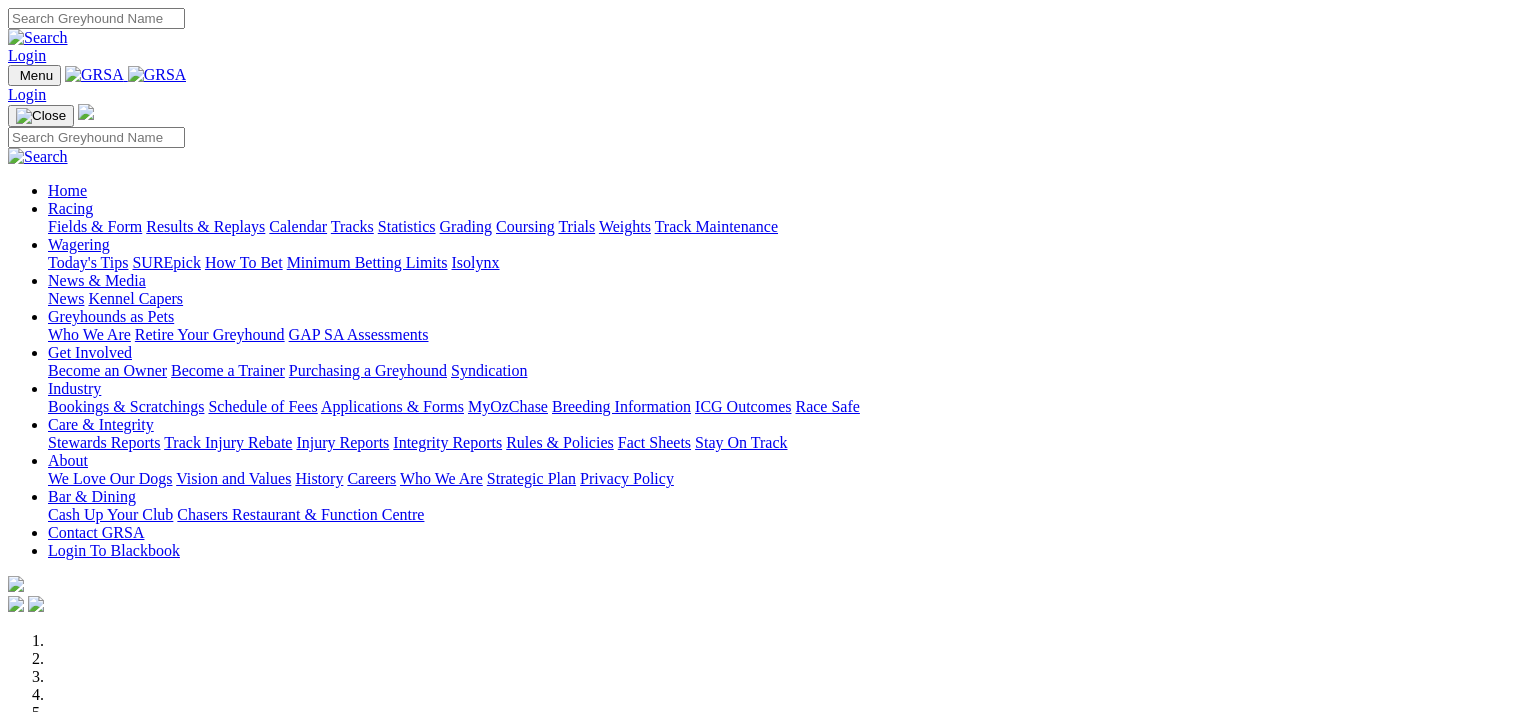 scroll, scrollTop: 0, scrollLeft: 0, axis: both 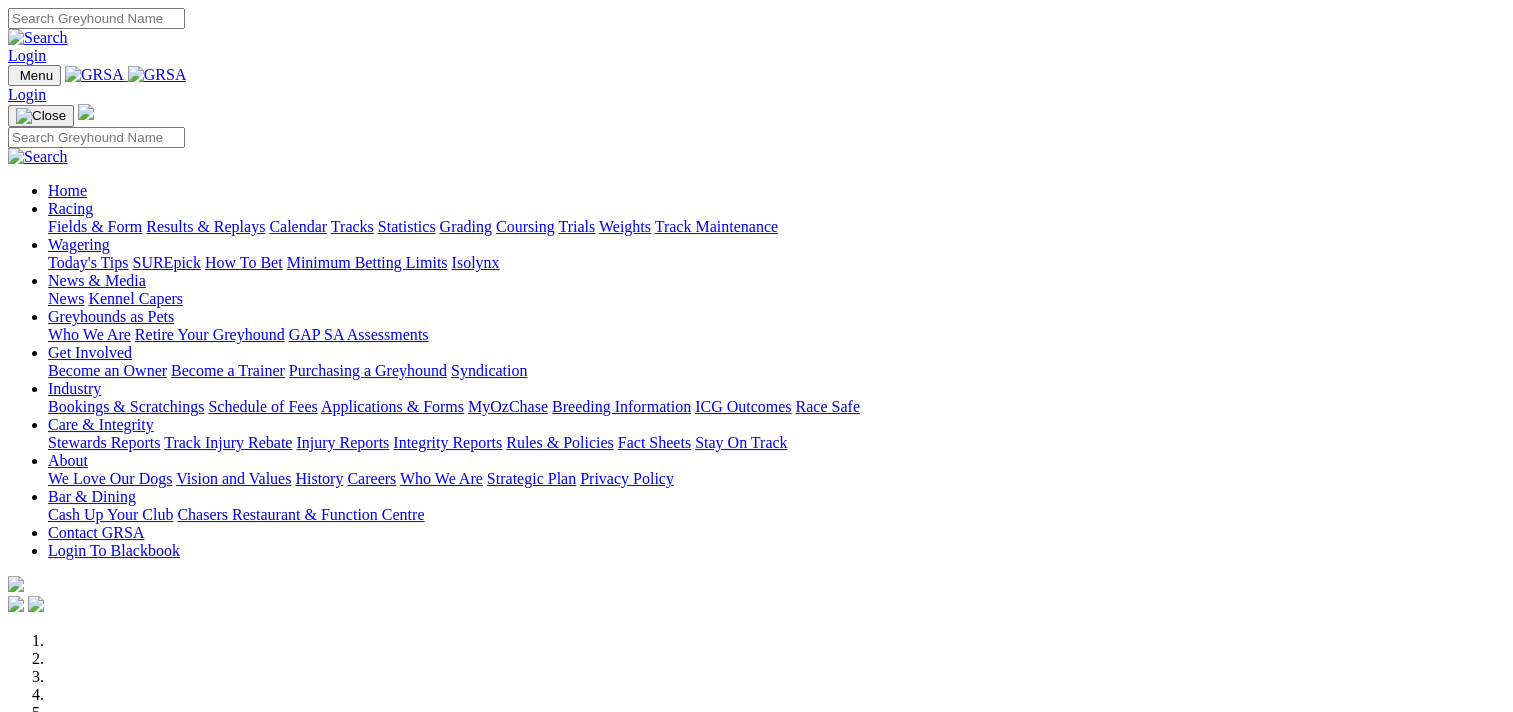 click on "Results & Replays" at bounding box center (205, 226) 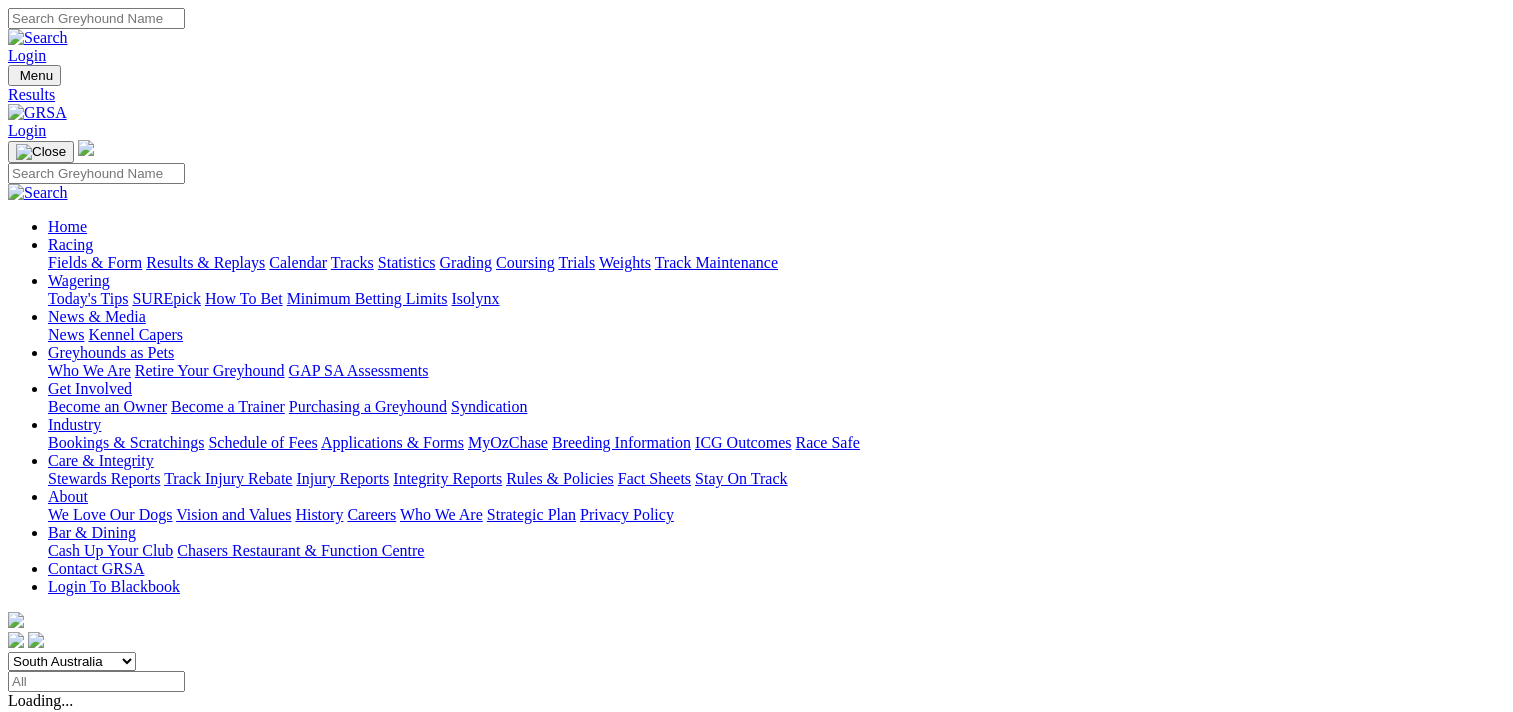 scroll, scrollTop: 0, scrollLeft: 0, axis: both 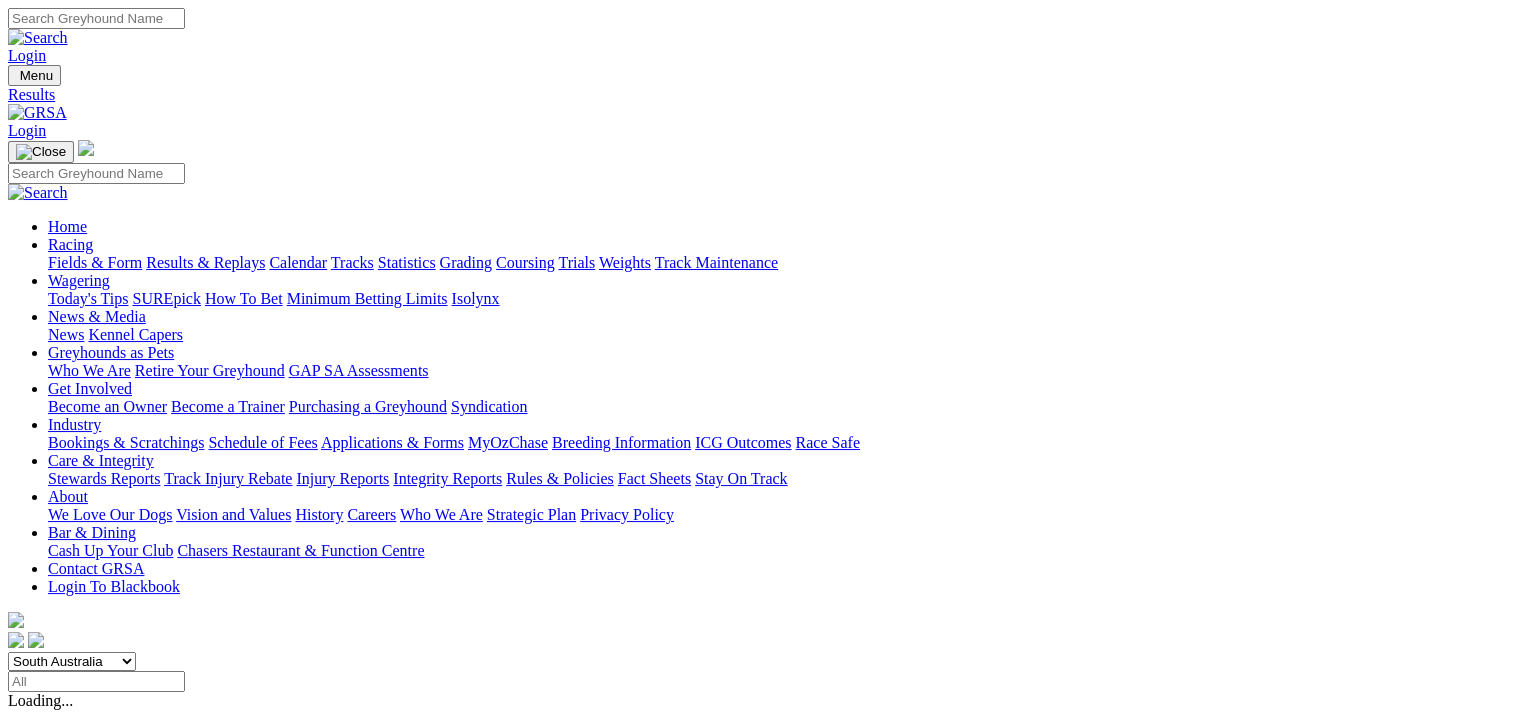 click on "Fields & Form" at bounding box center (95, 262) 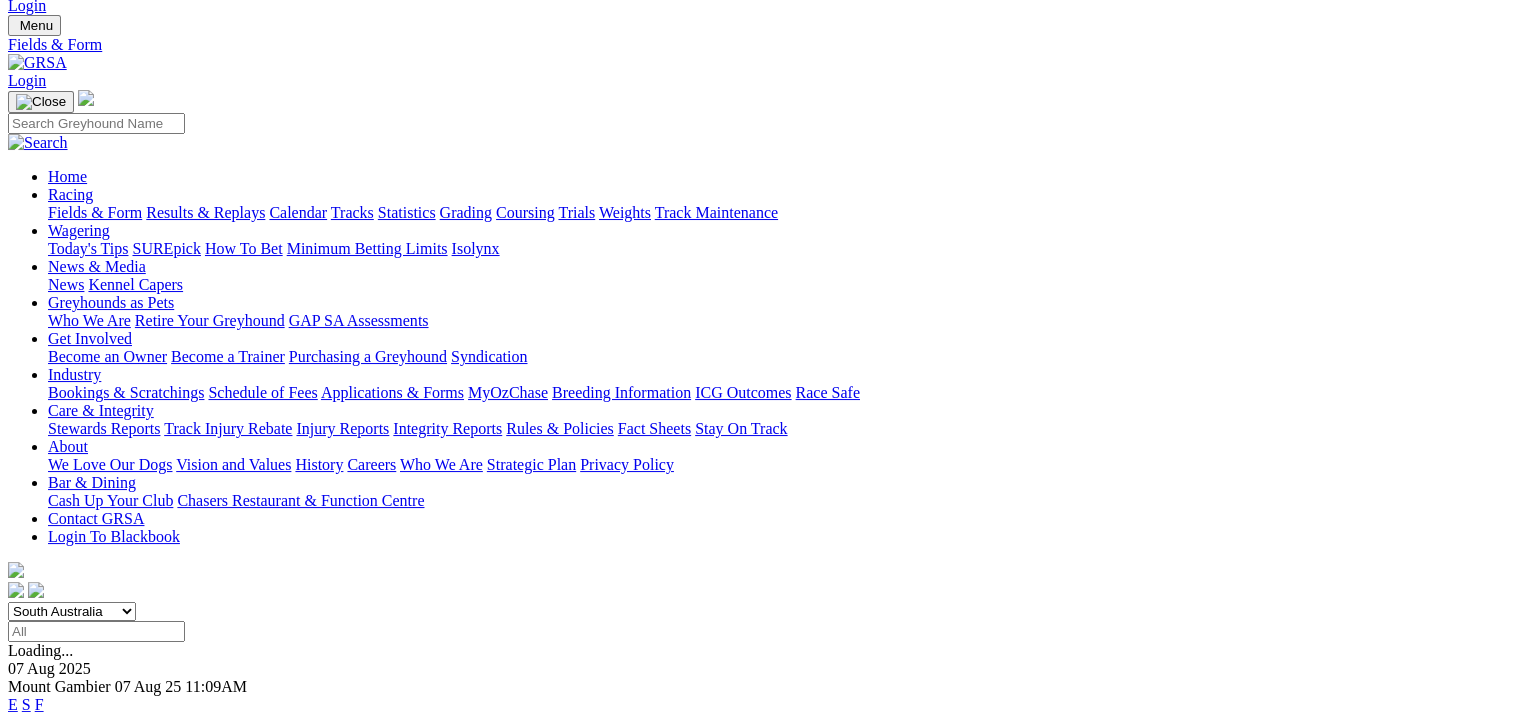 scroll, scrollTop: 100, scrollLeft: 0, axis: vertical 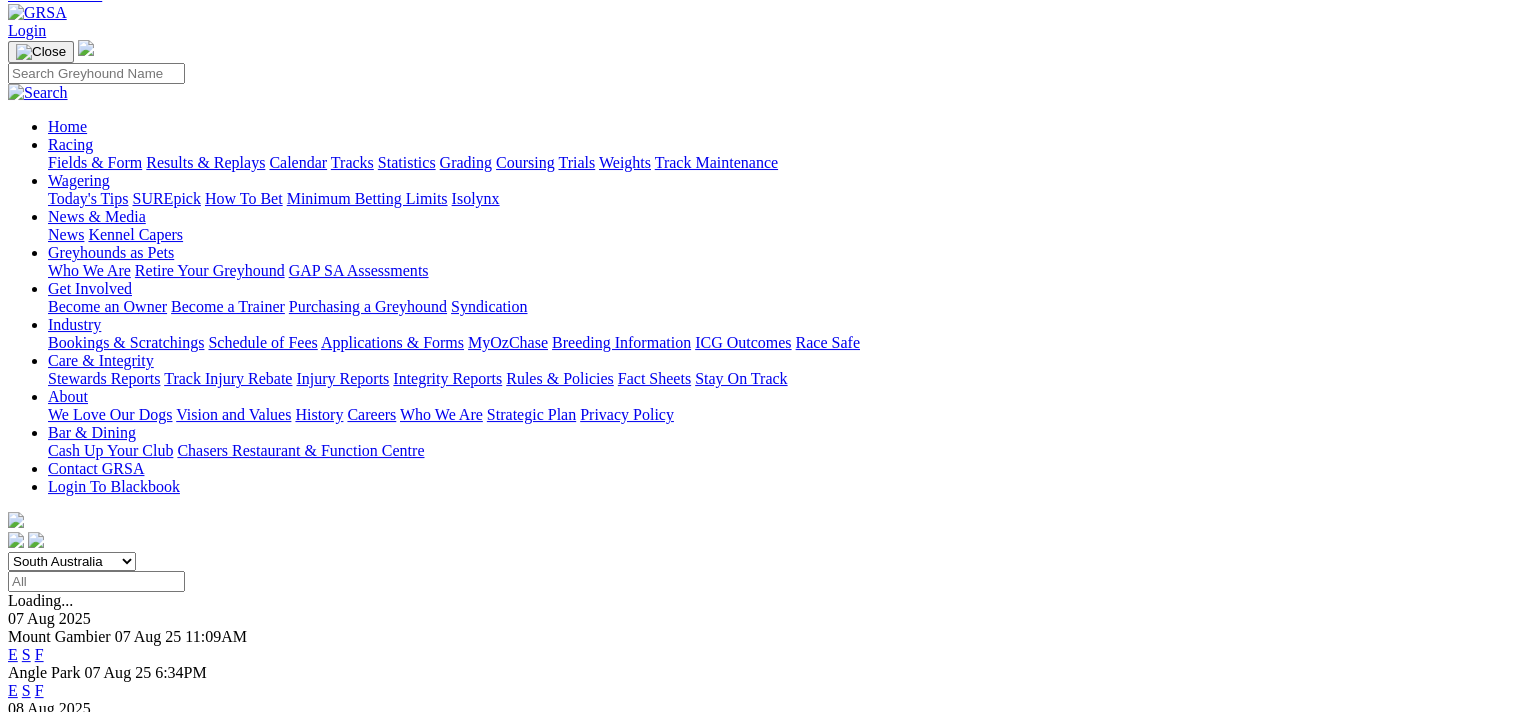 click on "F" at bounding box center [39, 744] 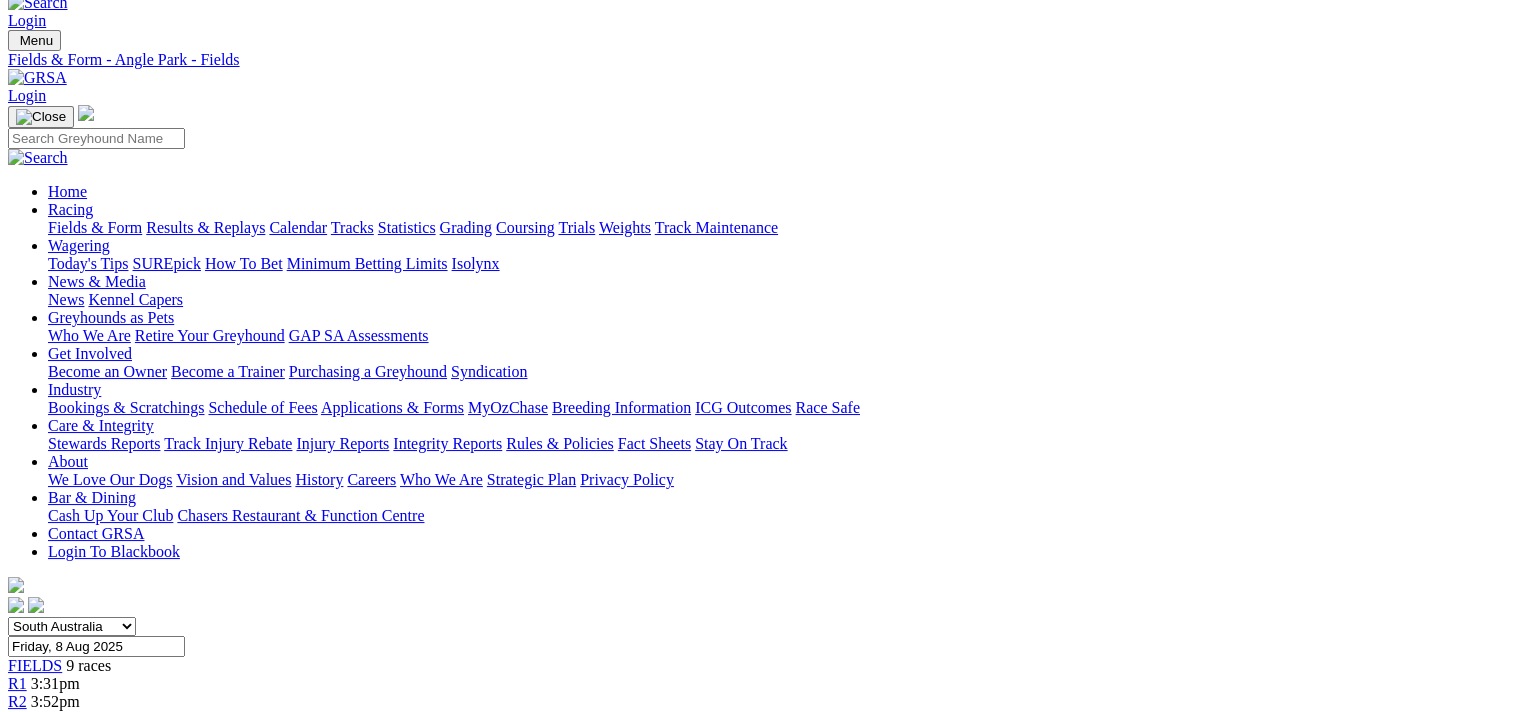 scroll, scrollTop: 0, scrollLeft: 0, axis: both 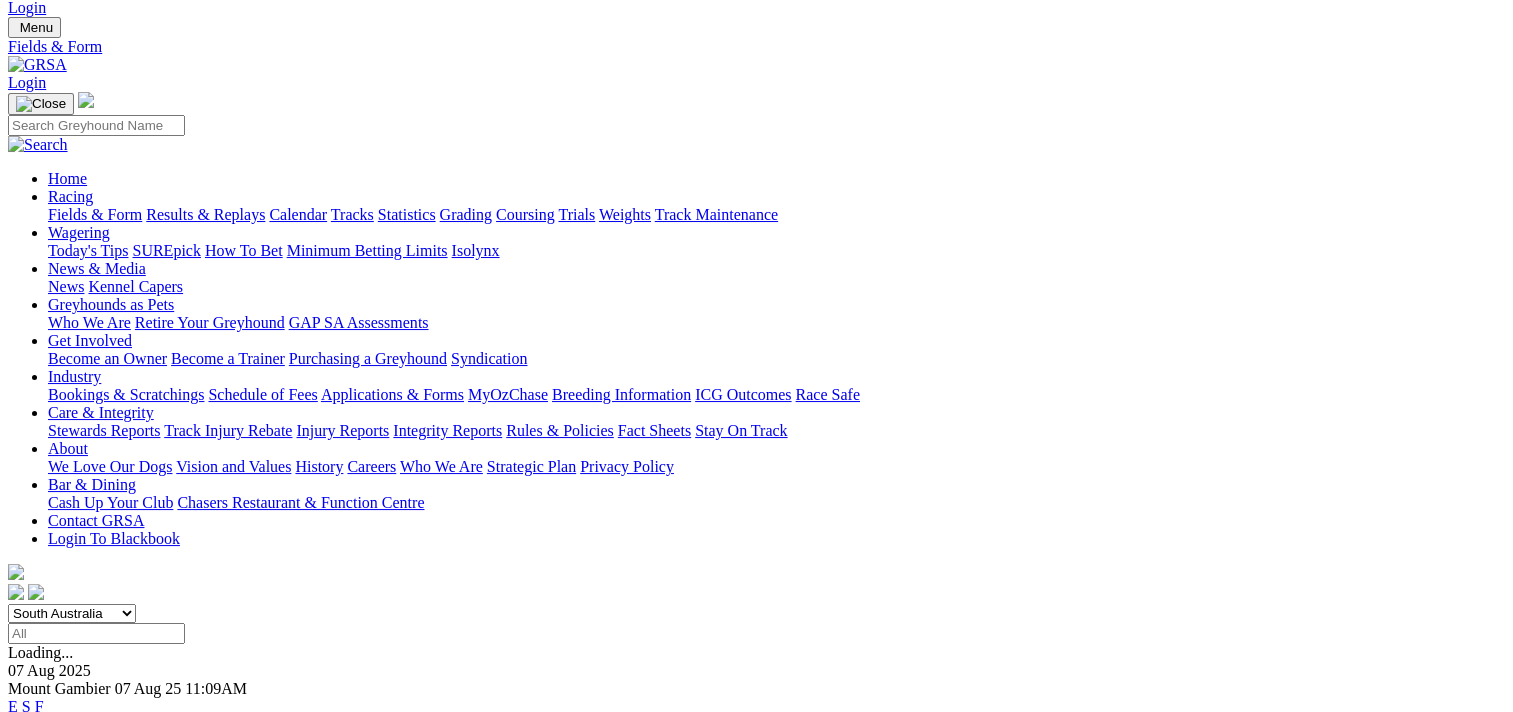 click on "F" at bounding box center [39, 796] 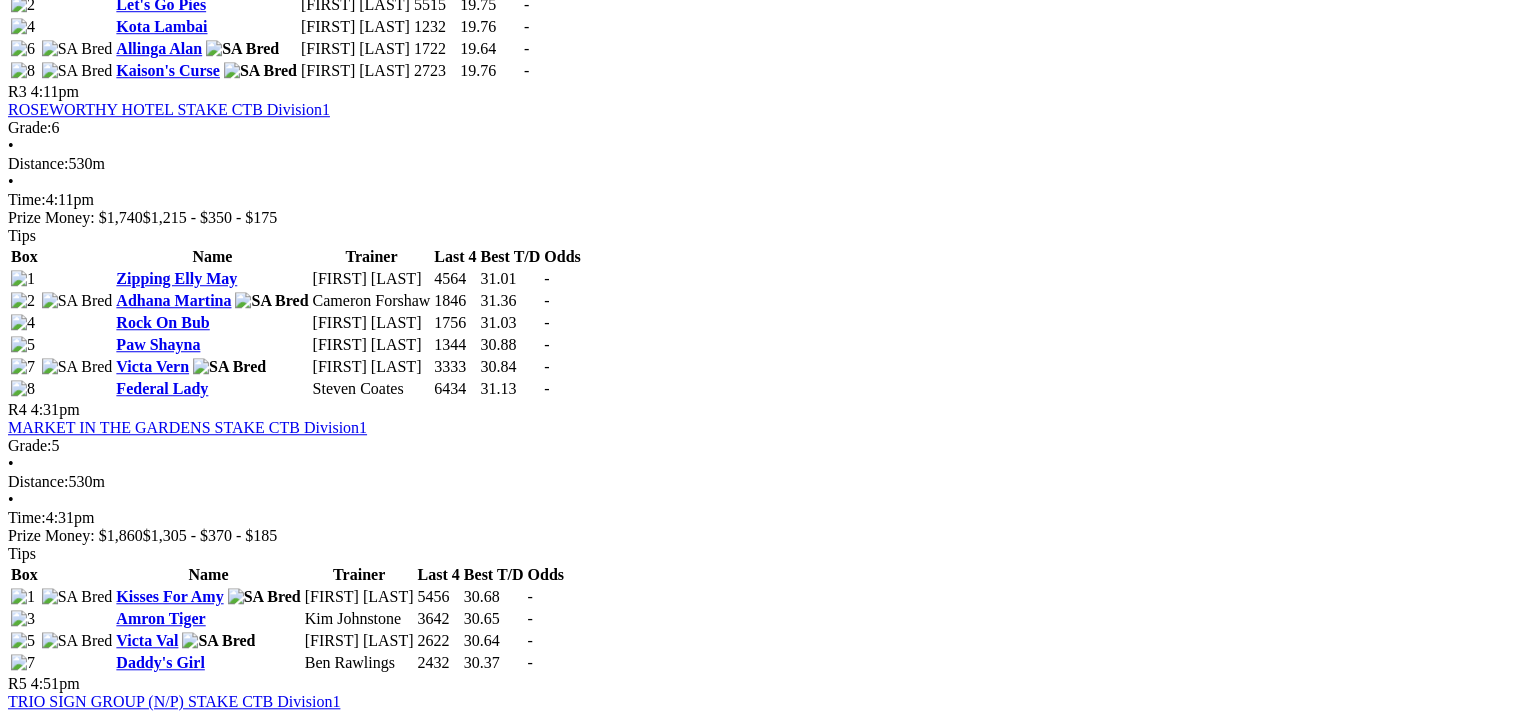 scroll, scrollTop: 1300, scrollLeft: 0, axis: vertical 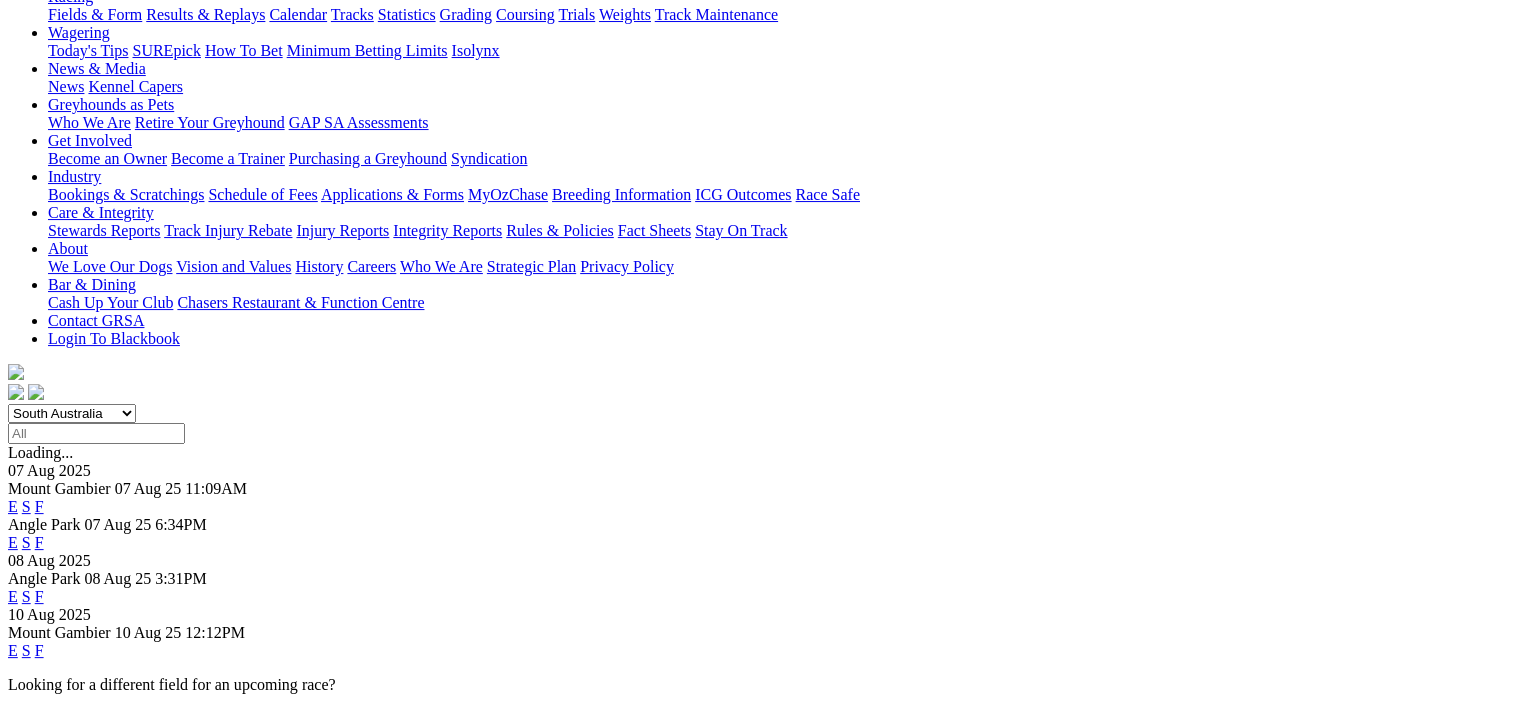 click on "F" at bounding box center (39, 542) 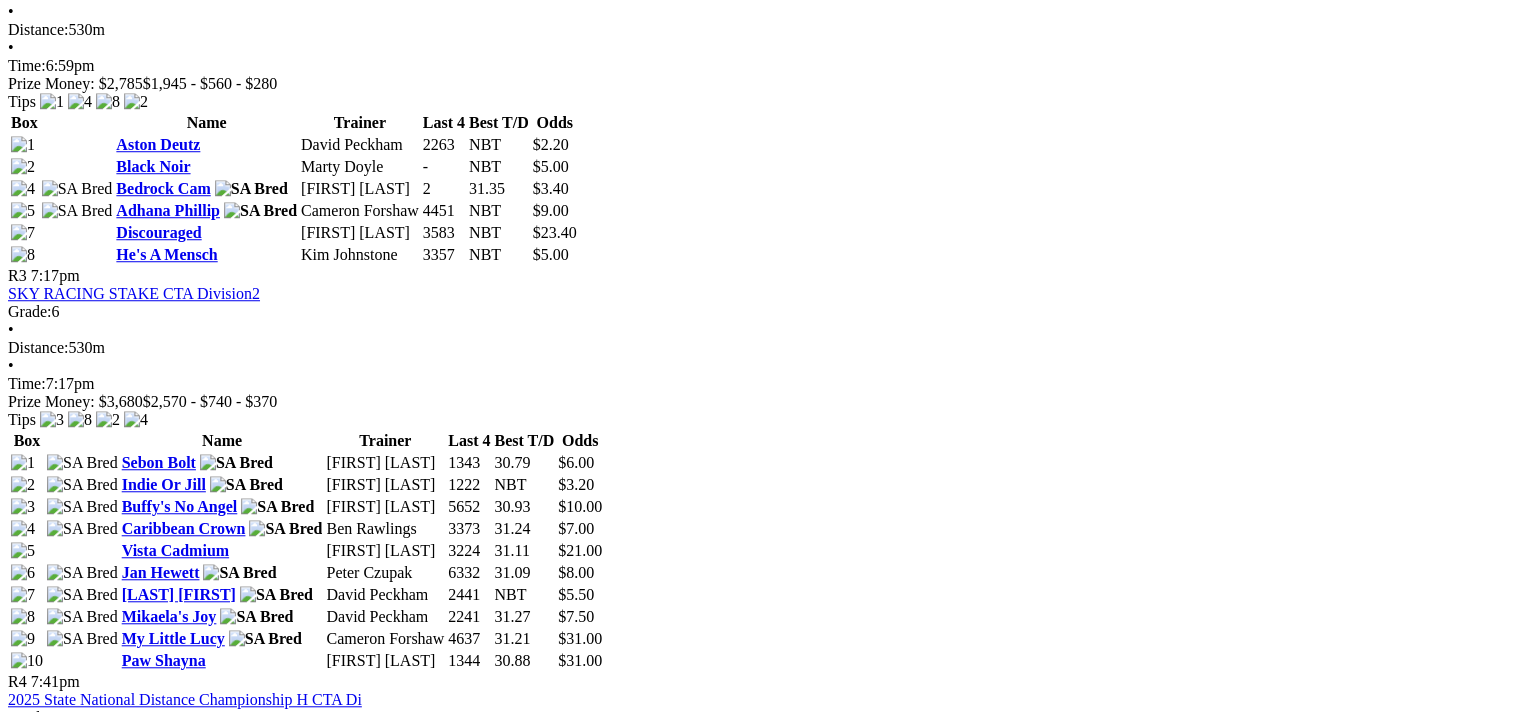 scroll, scrollTop: 1500, scrollLeft: 0, axis: vertical 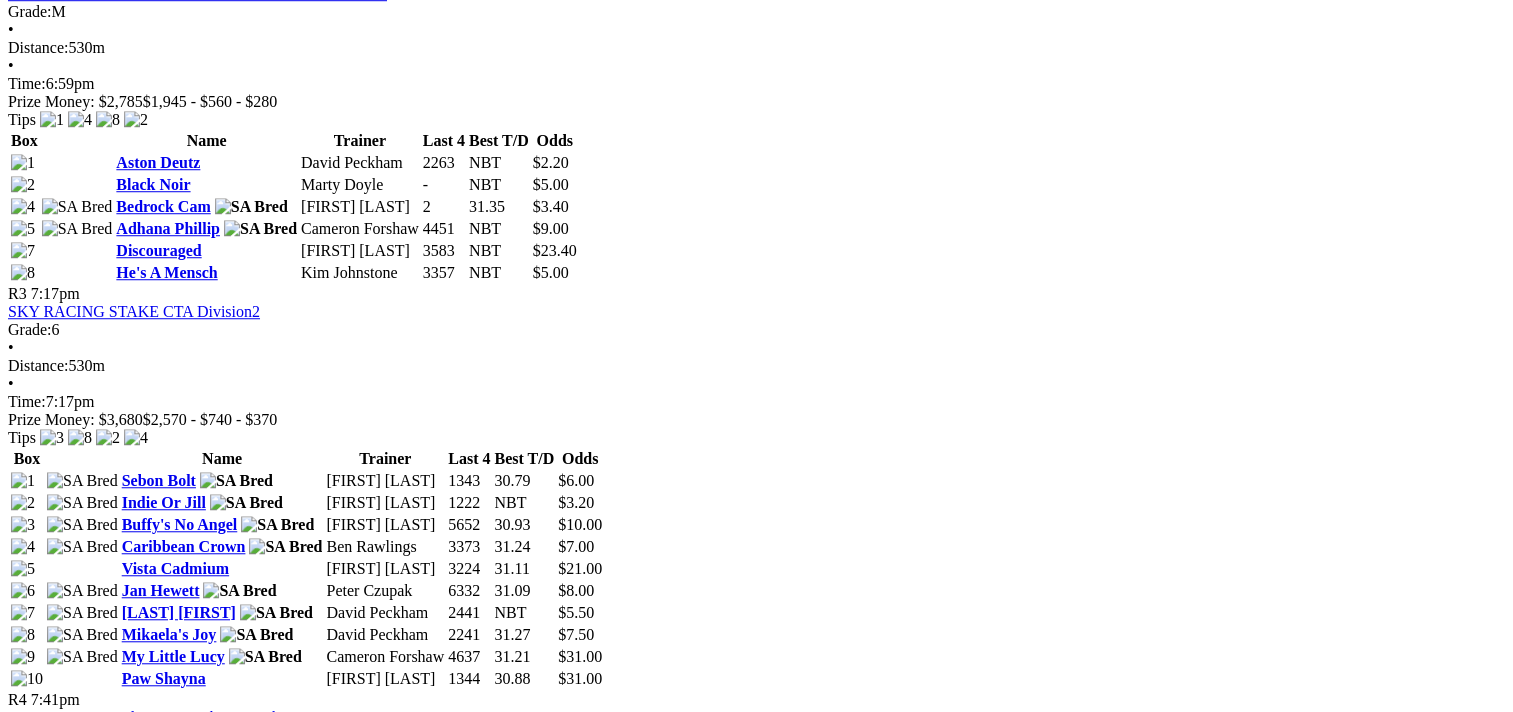 click on "Reiko Terror" at bounding box center [160, 1654] 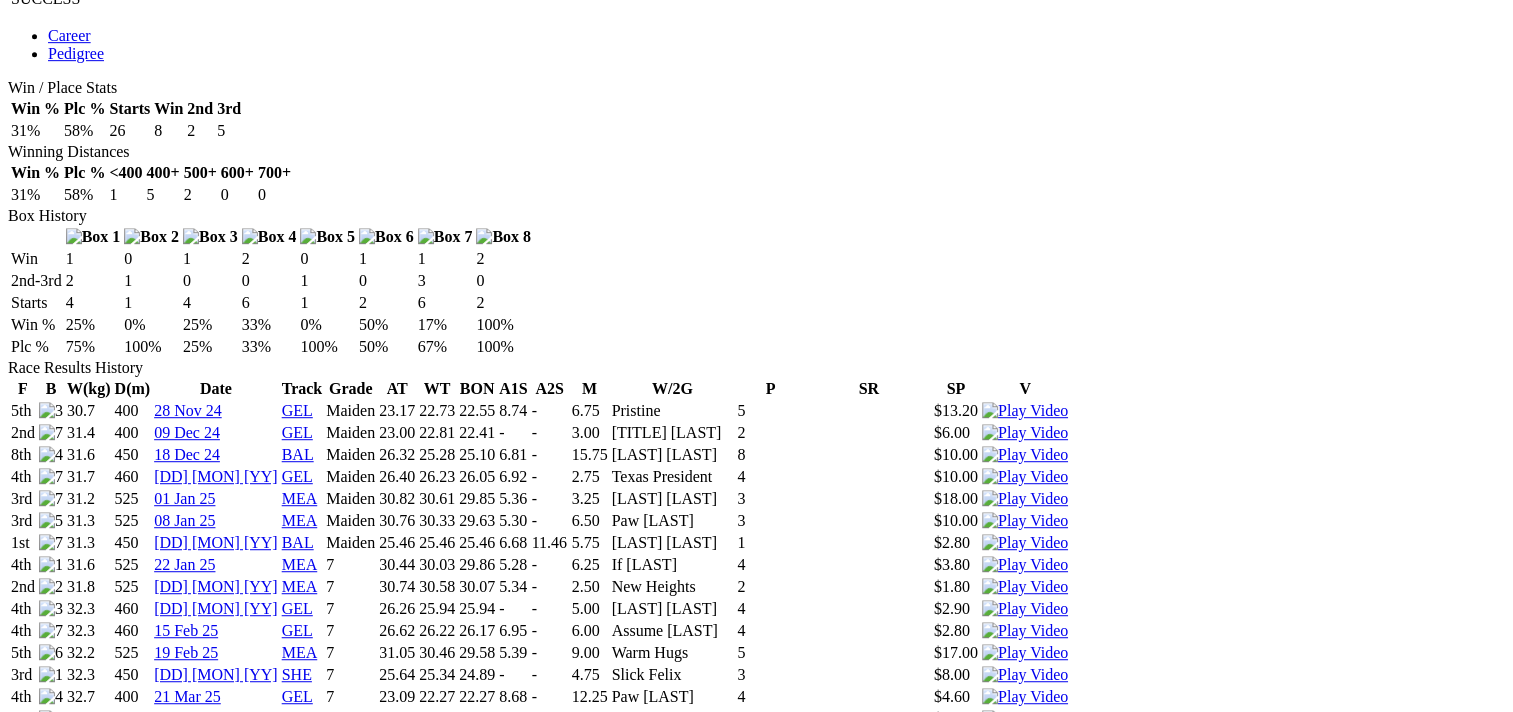 scroll, scrollTop: 1100, scrollLeft: 0, axis: vertical 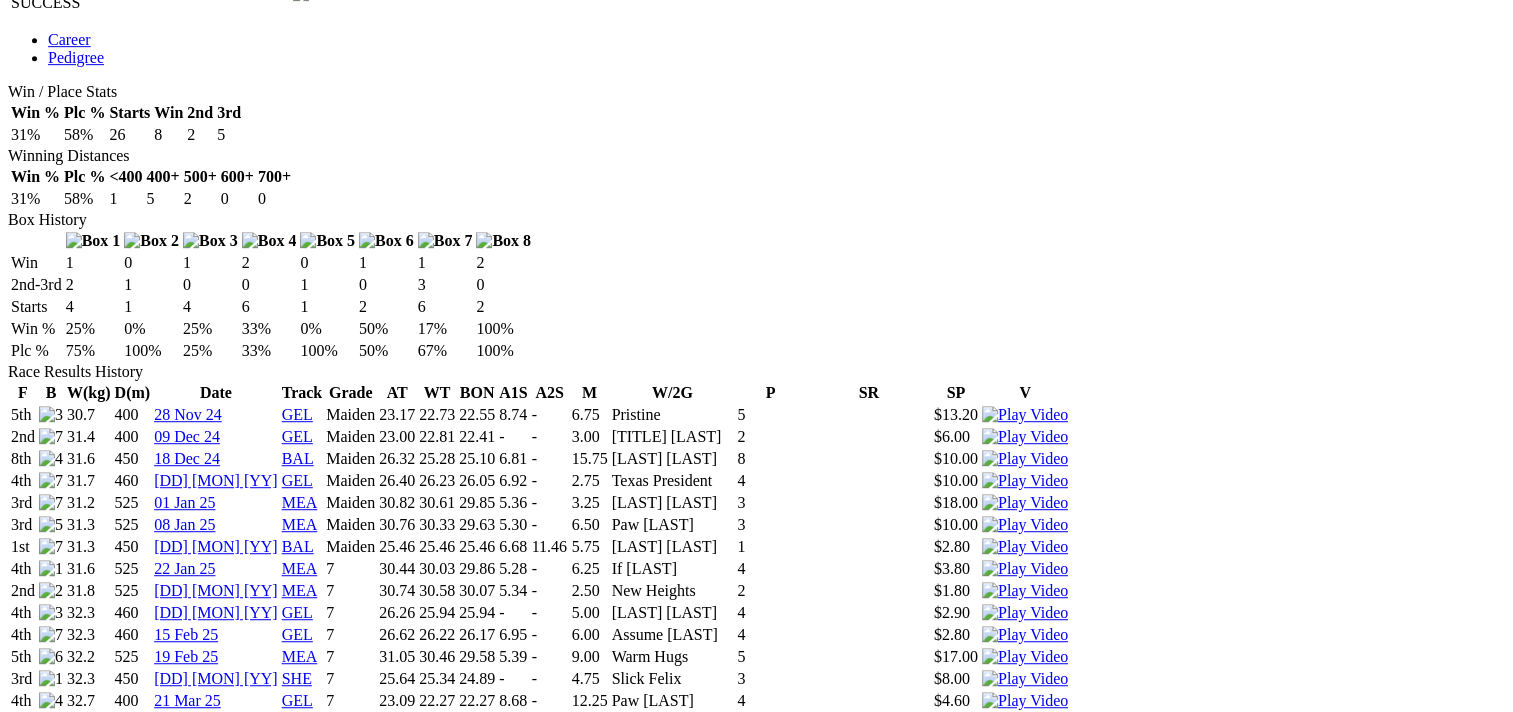 click at bounding box center [1025, 943] 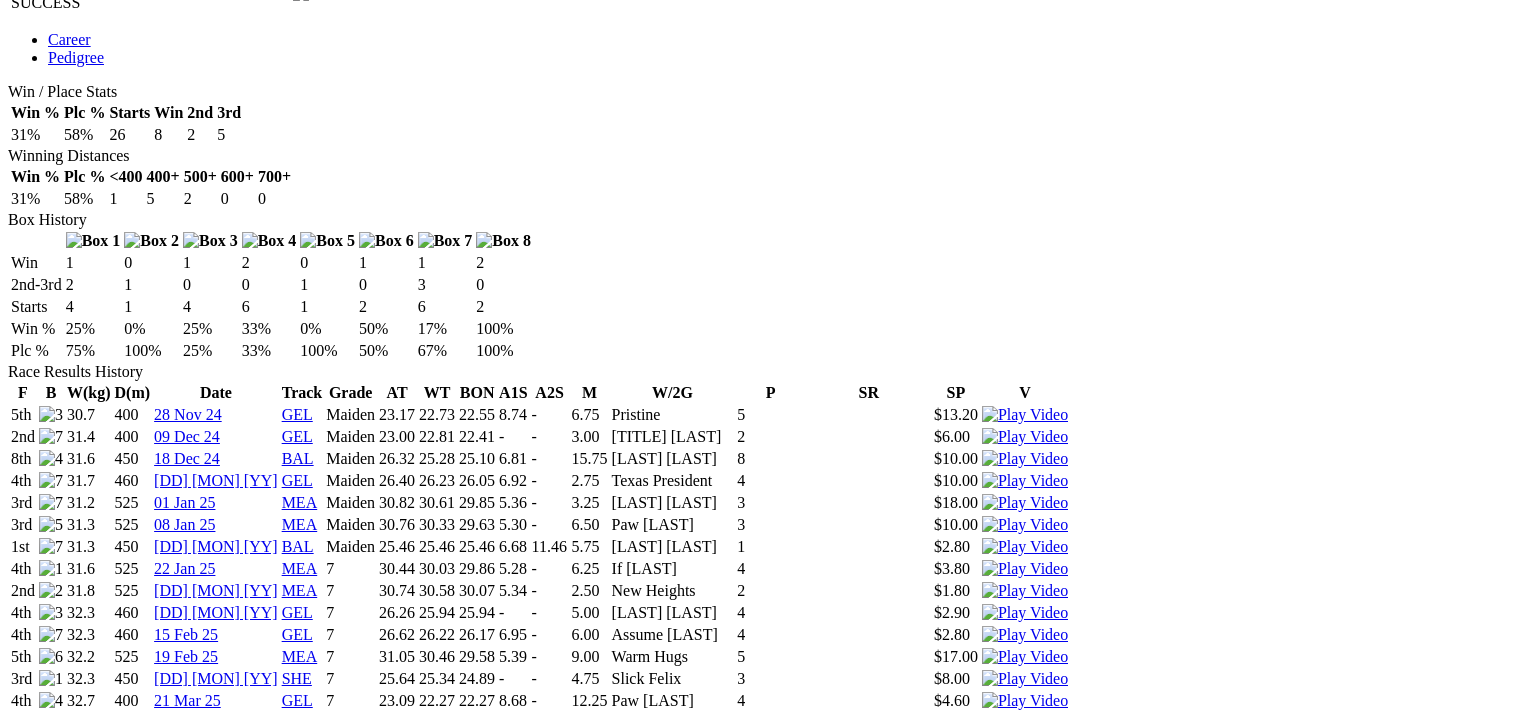 click on "Murray Bridge - Race 9" at bounding box center [756, 4541] 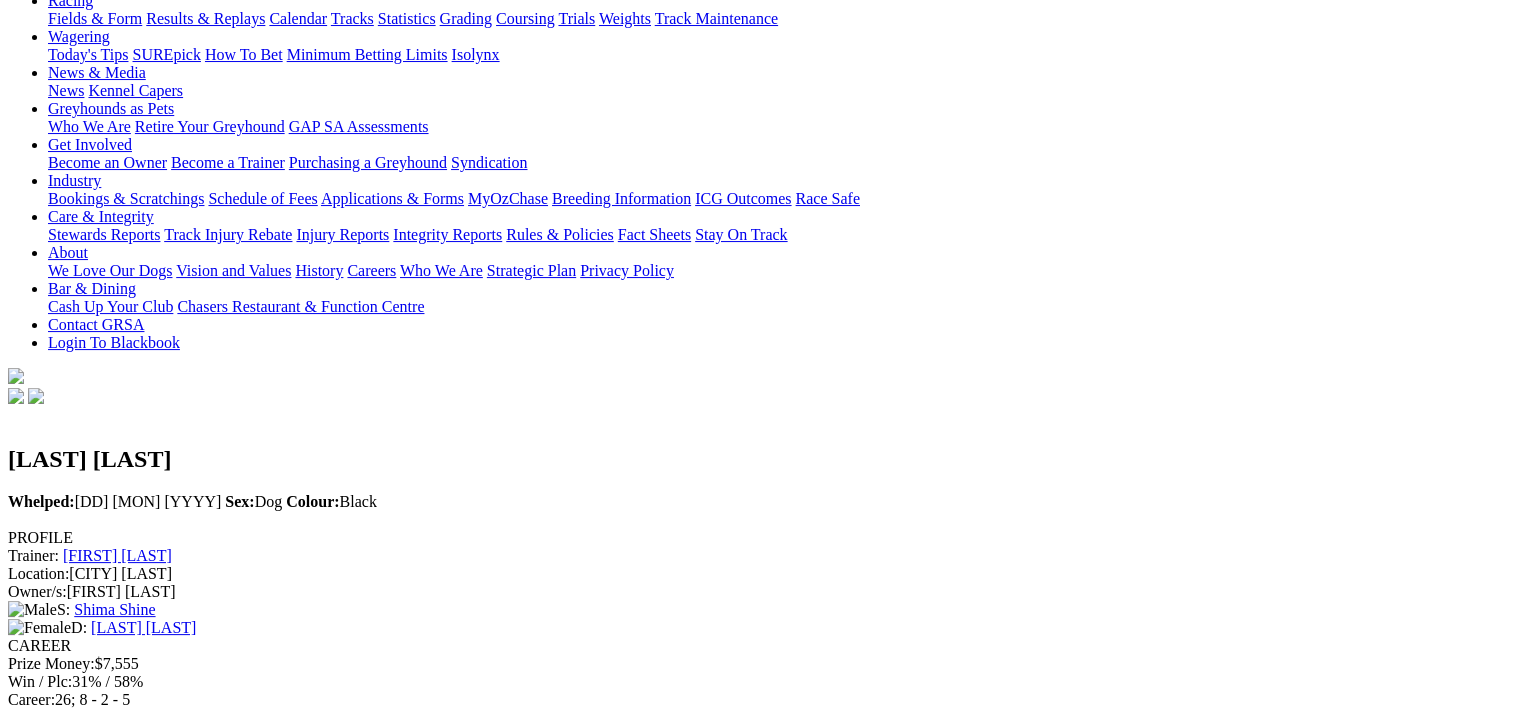 scroll, scrollTop: 0, scrollLeft: 0, axis: both 